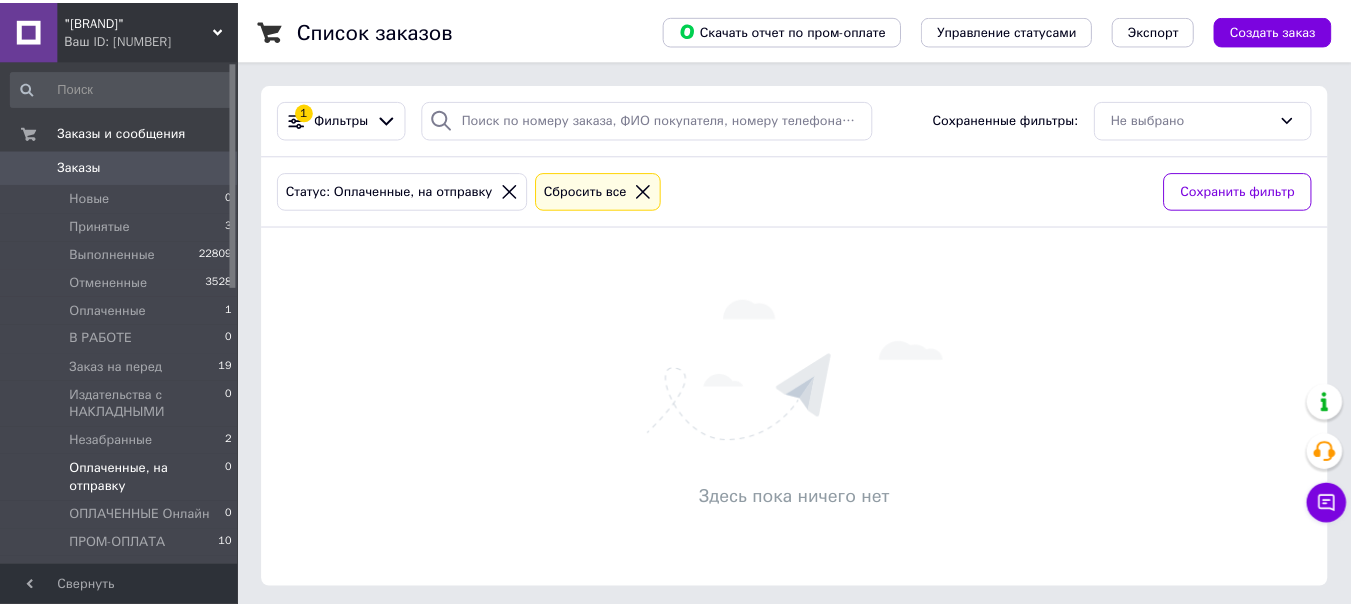 scroll, scrollTop: 0, scrollLeft: 0, axis: both 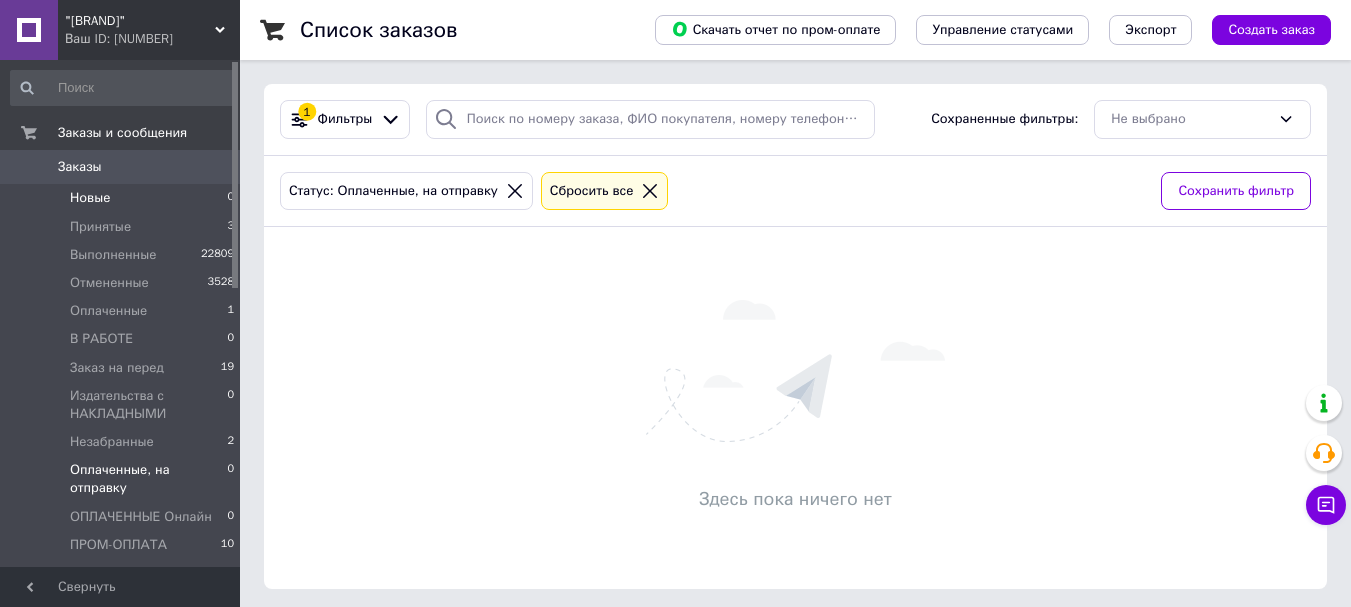 click on "Новые" at bounding box center (90, 198) 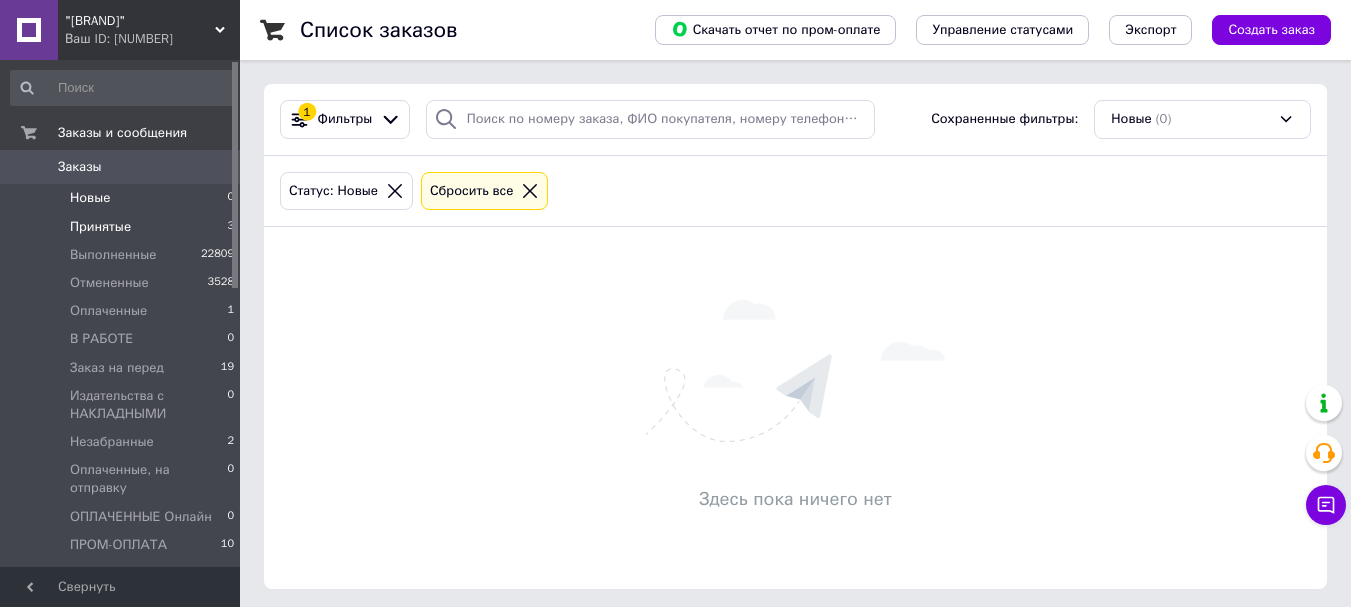click on "Принятые" at bounding box center (90, 198) 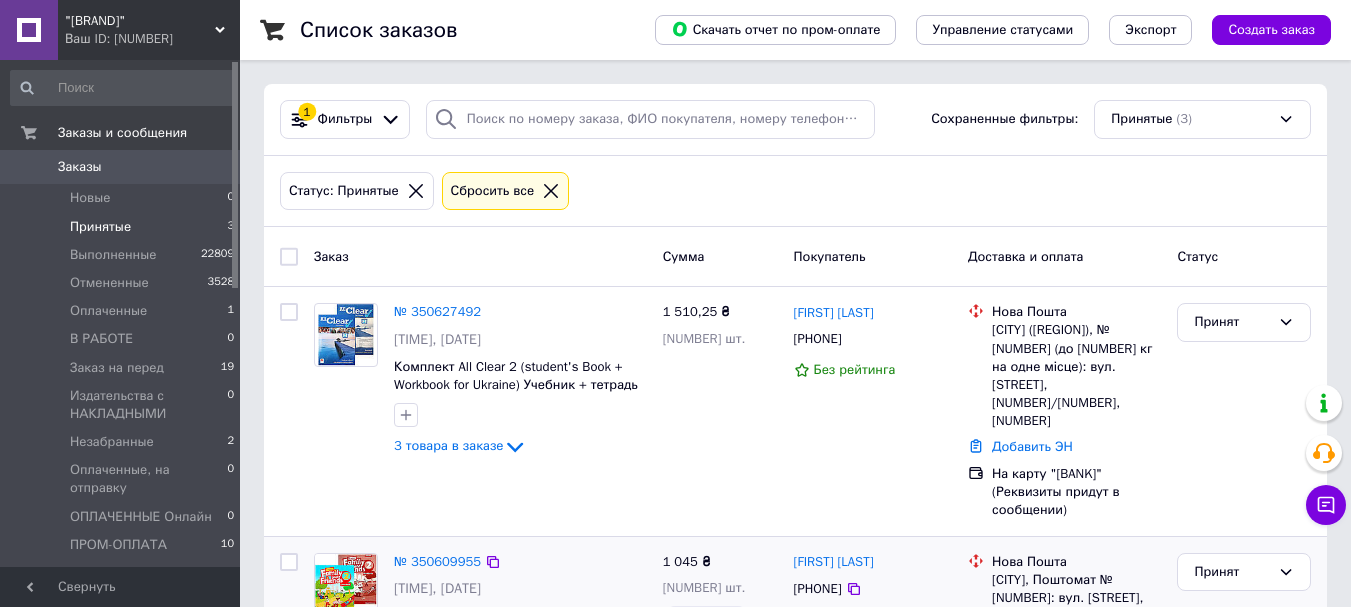 scroll, scrollTop: 100, scrollLeft: 0, axis: vertical 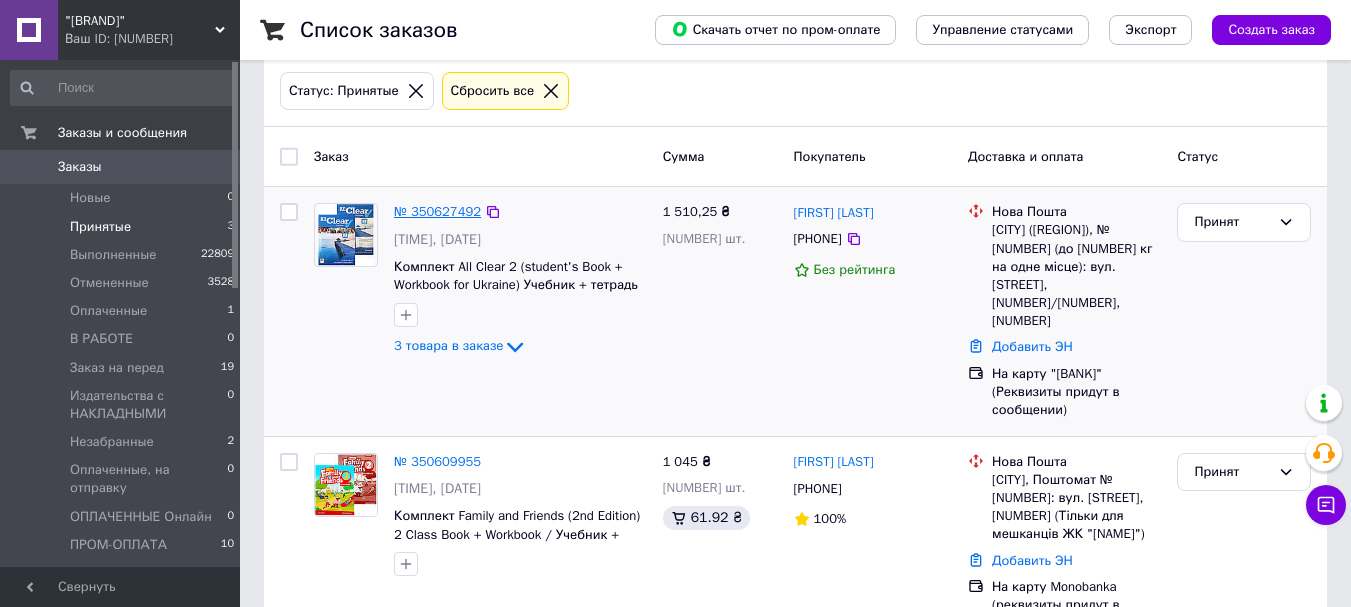 click on "№ 350627492" at bounding box center [437, 211] 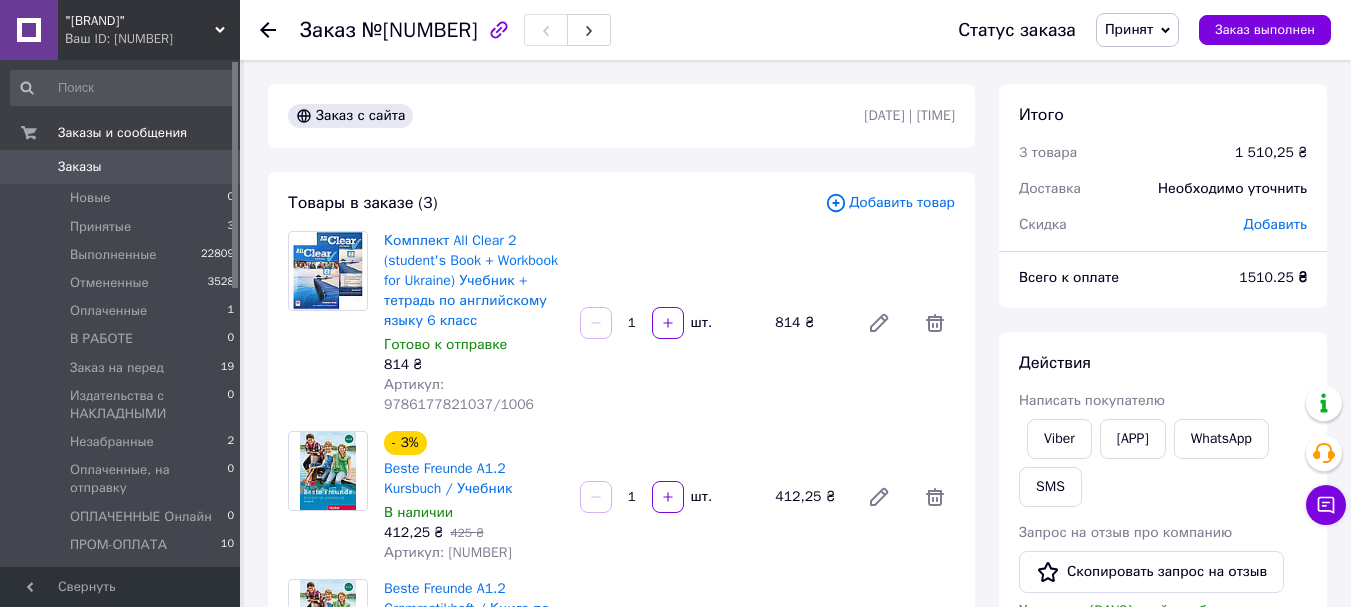 scroll, scrollTop: 200, scrollLeft: 0, axis: vertical 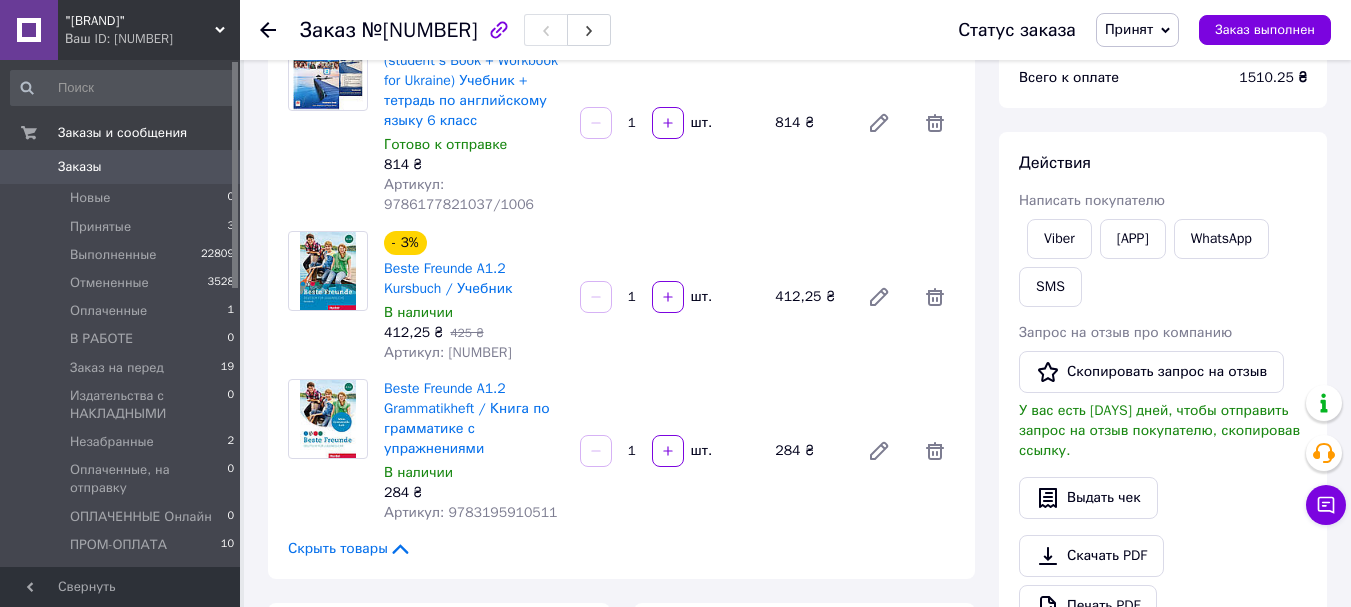 drag, startPoint x: 445, startPoint y: 348, endPoint x: 545, endPoint y: 348, distance: 100 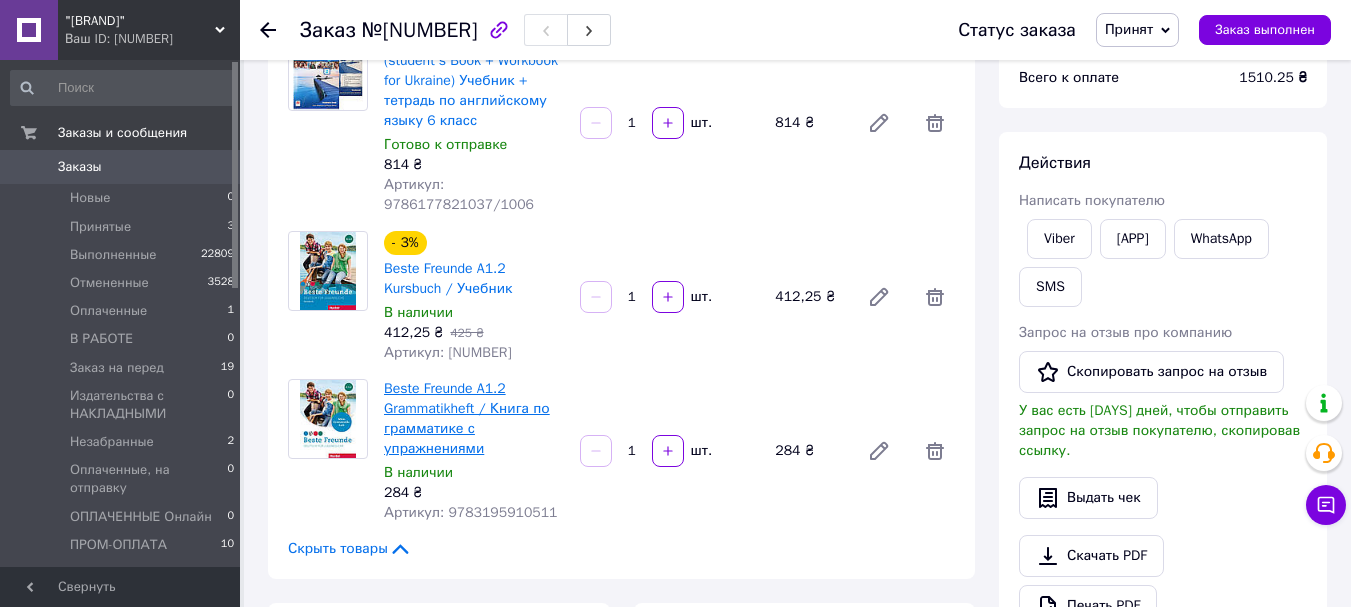 scroll, scrollTop: 300, scrollLeft: 0, axis: vertical 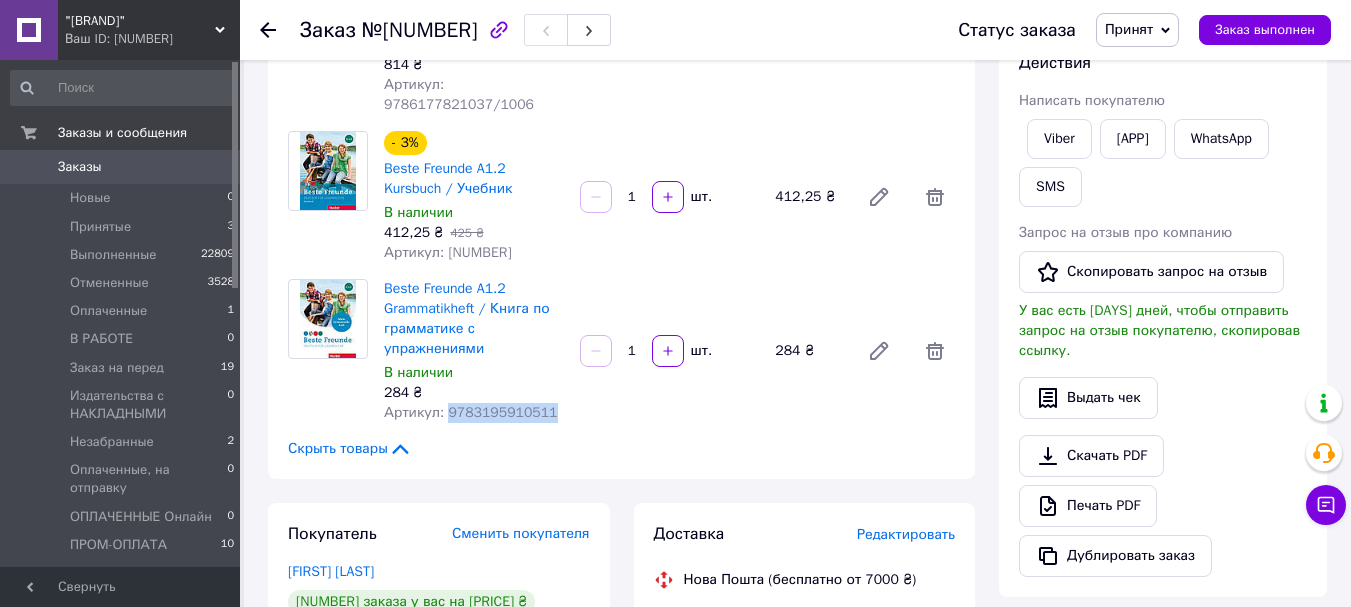 drag, startPoint x: 445, startPoint y: 412, endPoint x: 544, endPoint y: 409, distance: 99.04544 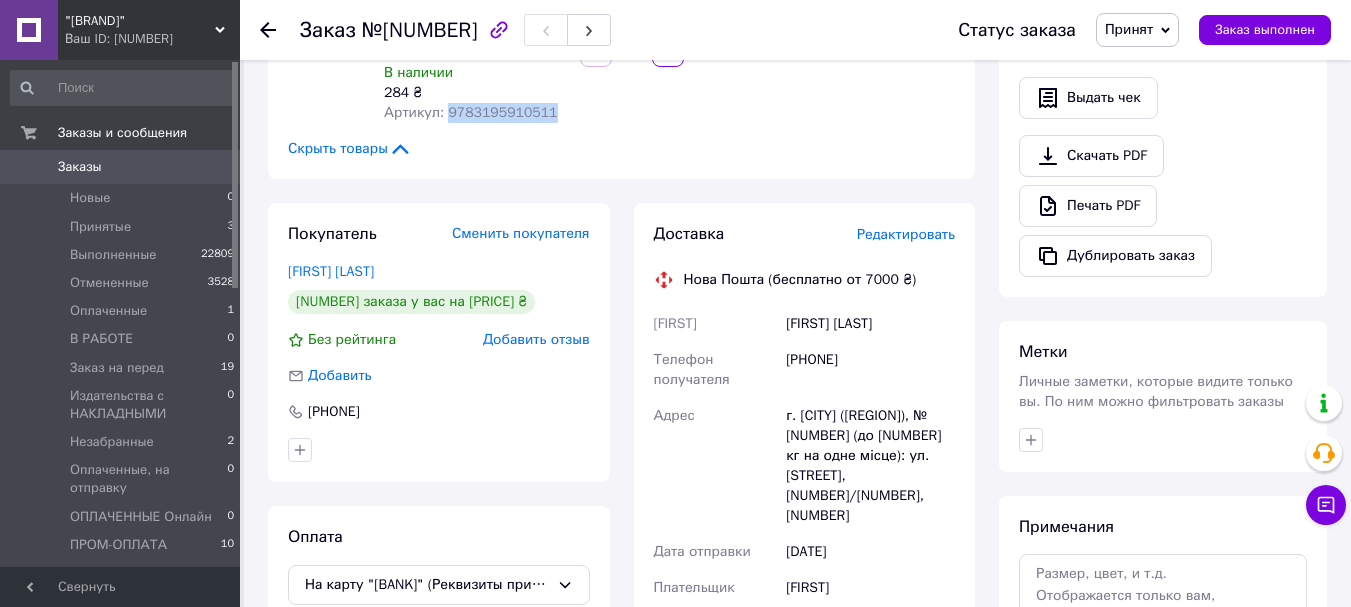 scroll, scrollTop: 700, scrollLeft: 0, axis: vertical 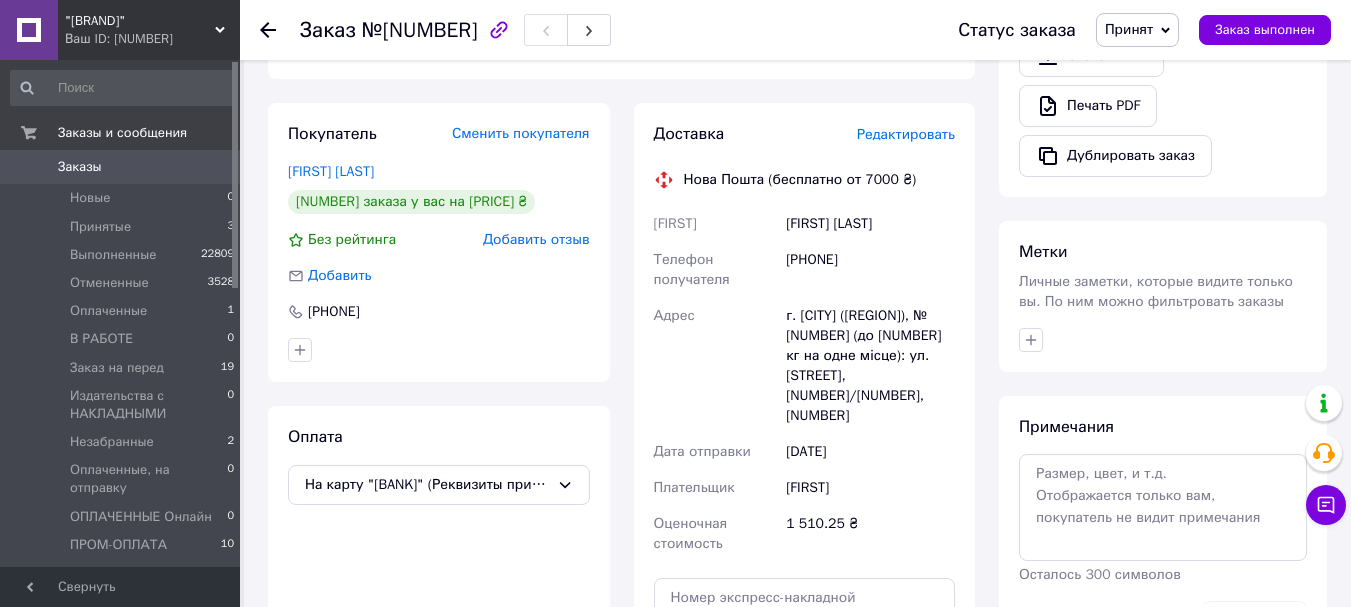 drag, startPoint x: 366, startPoint y: 27, endPoint x: 480, endPoint y: 32, distance: 114.1096 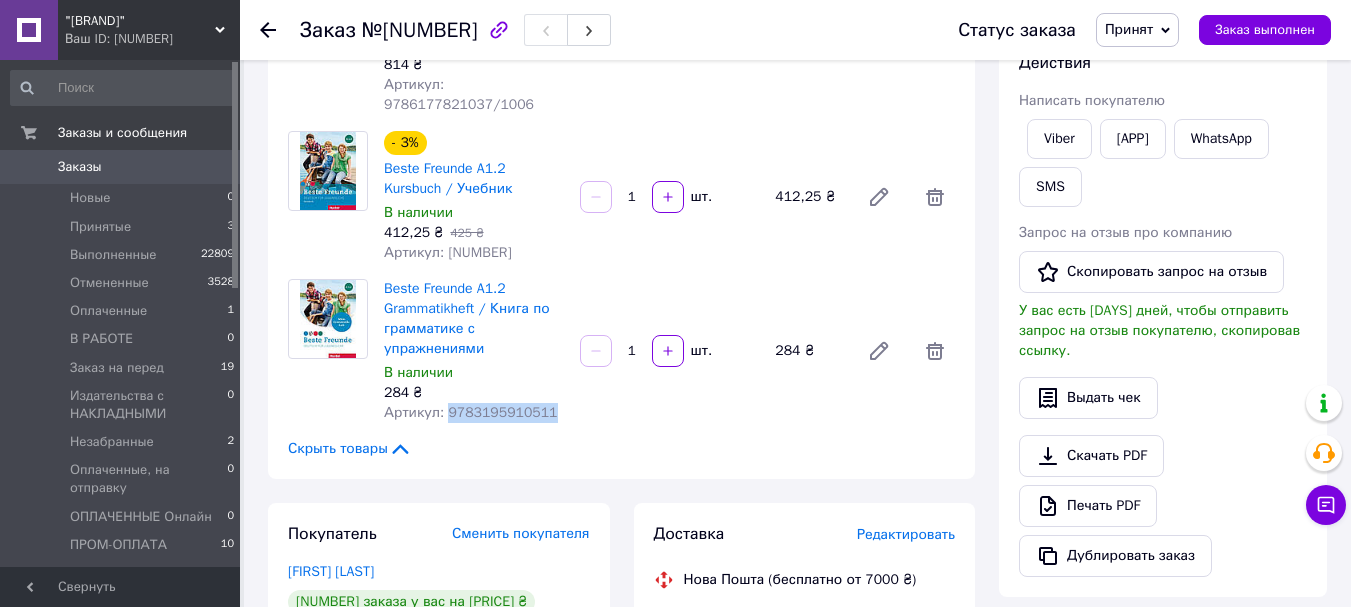 scroll, scrollTop: 0, scrollLeft: 0, axis: both 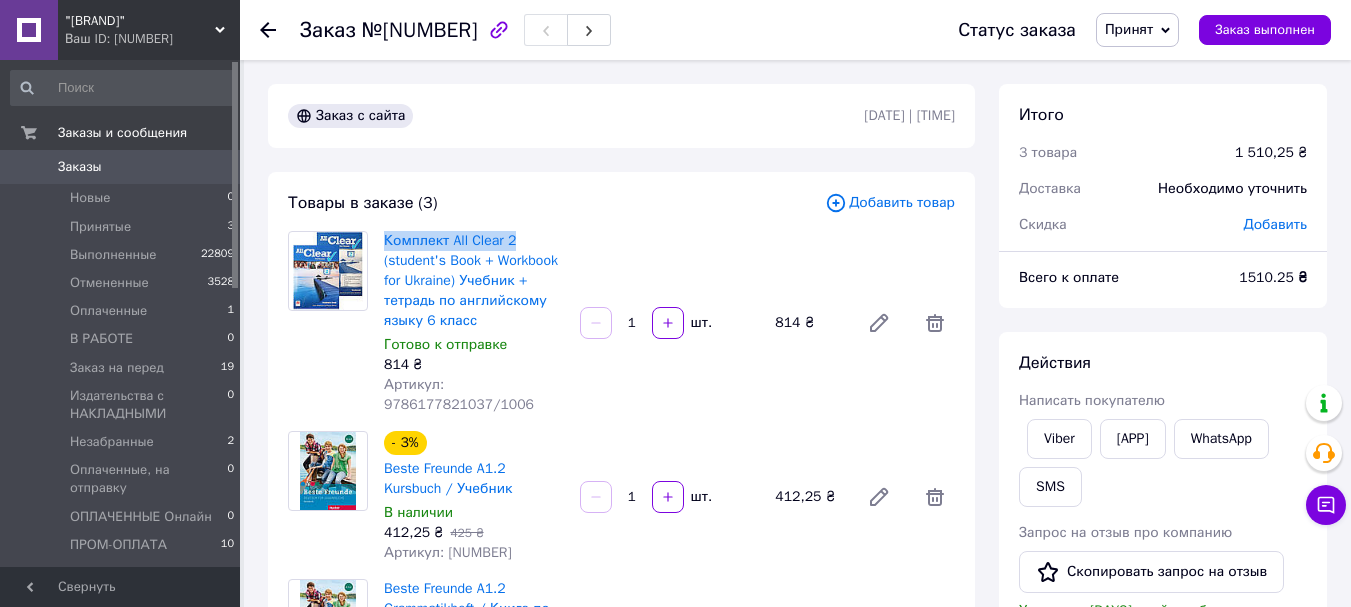 drag, startPoint x: 378, startPoint y: 236, endPoint x: 513, endPoint y: 228, distance: 135.23683 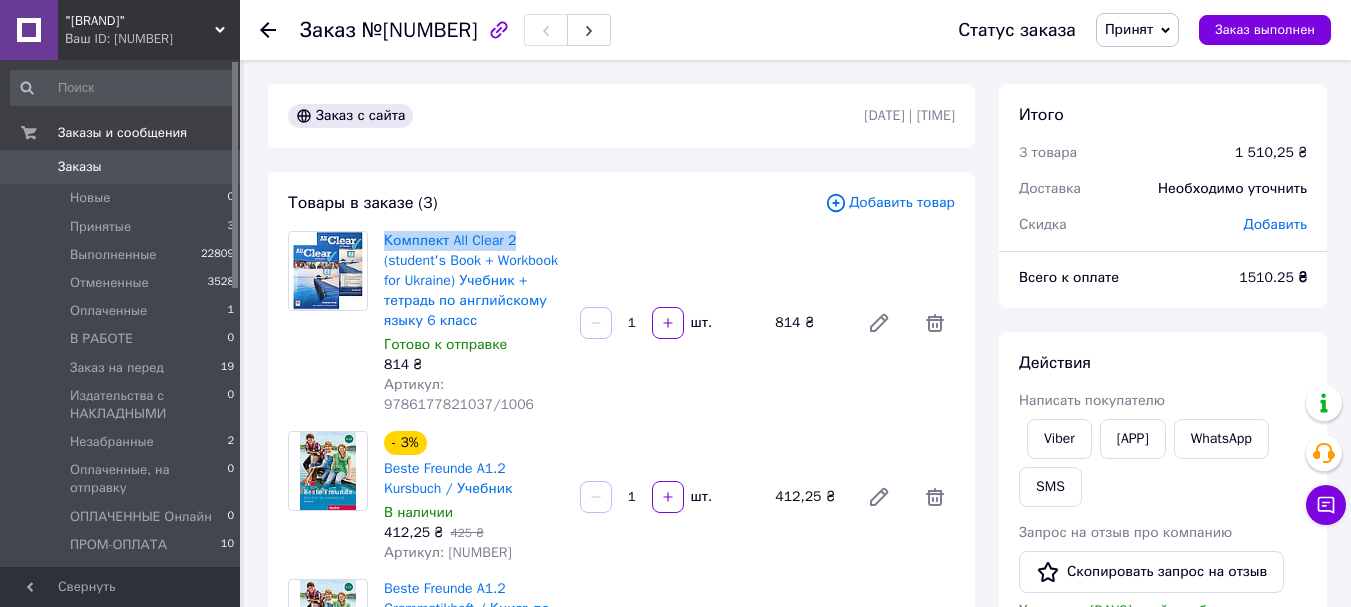 scroll, scrollTop: 100, scrollLeft: 0, axis: vertical 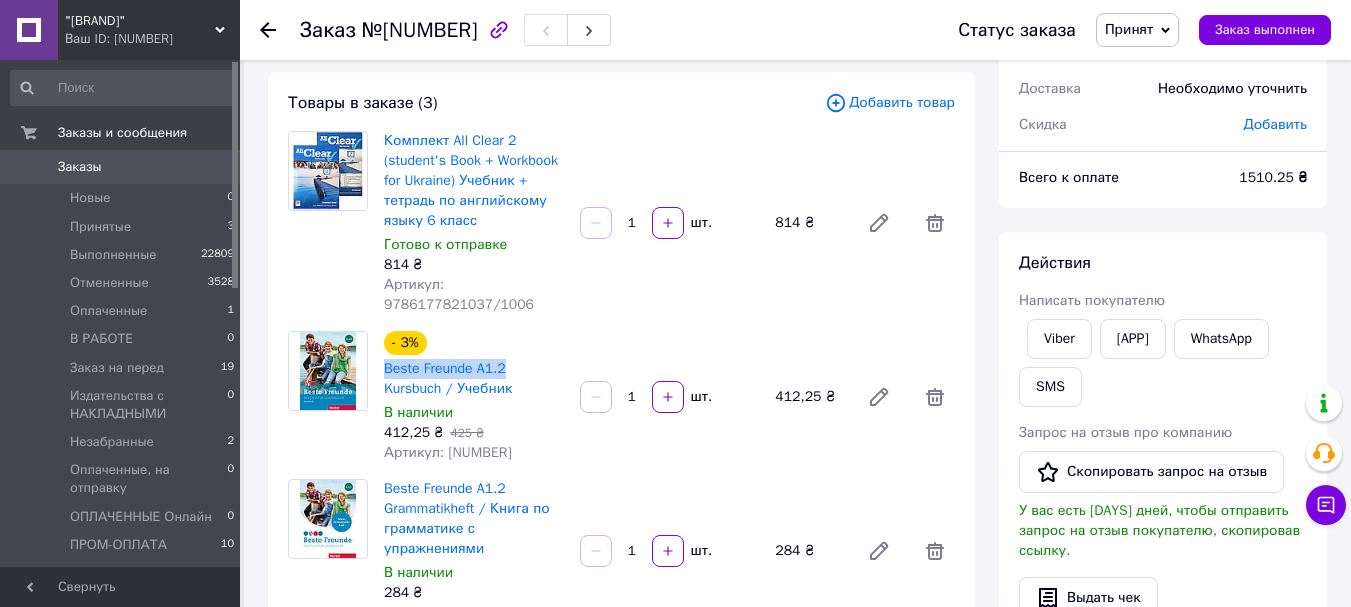 drag, startPoint x: 380, startPoint y: 368, endPoint x: 506, endPoint y: 368, distance: 126 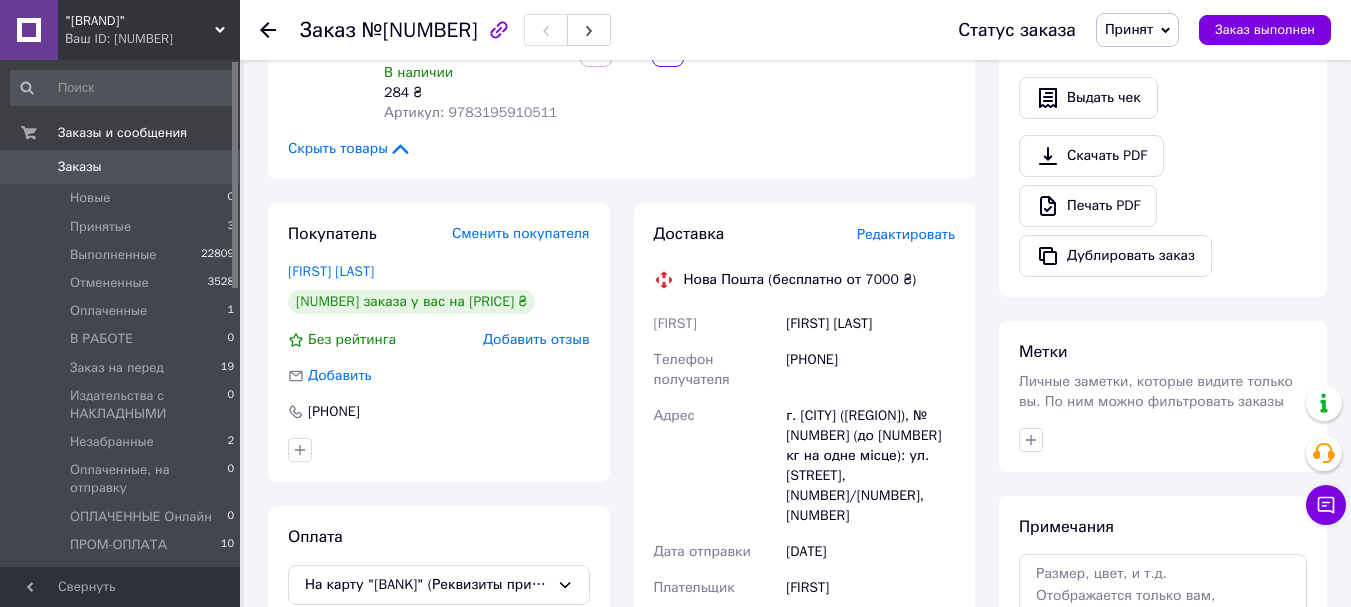 scroll, scrollTop: 1000, scrollLeft: 0, axis: vertical 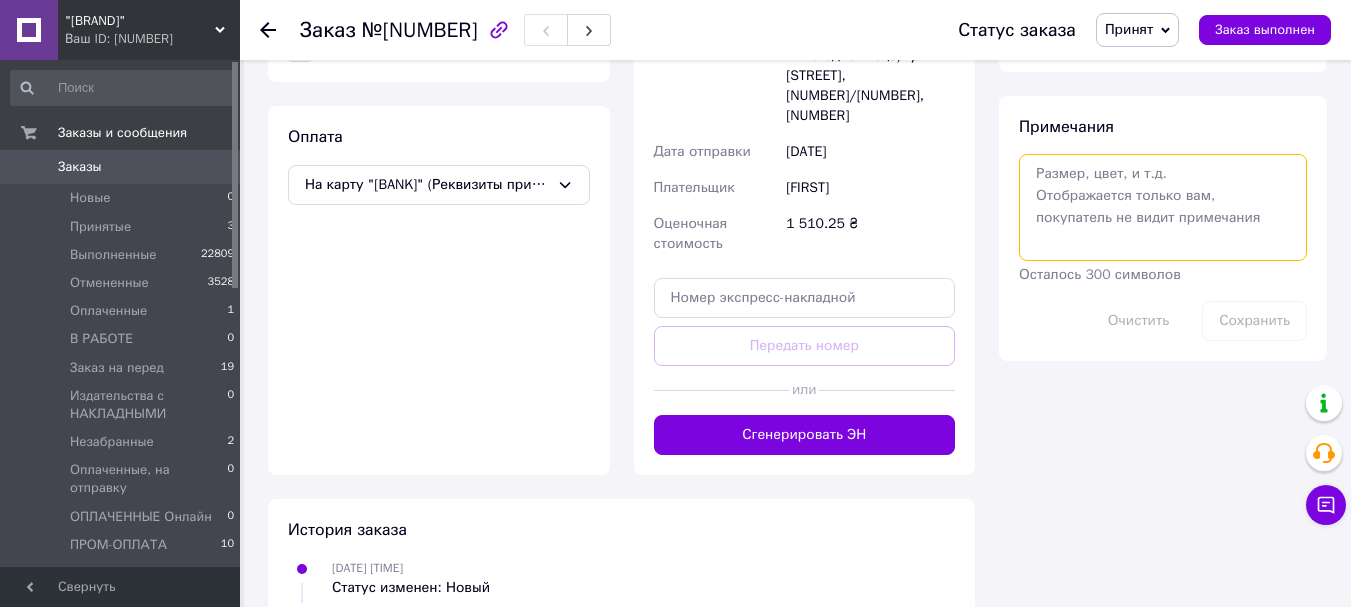 click at bounding box center (1163, 207) 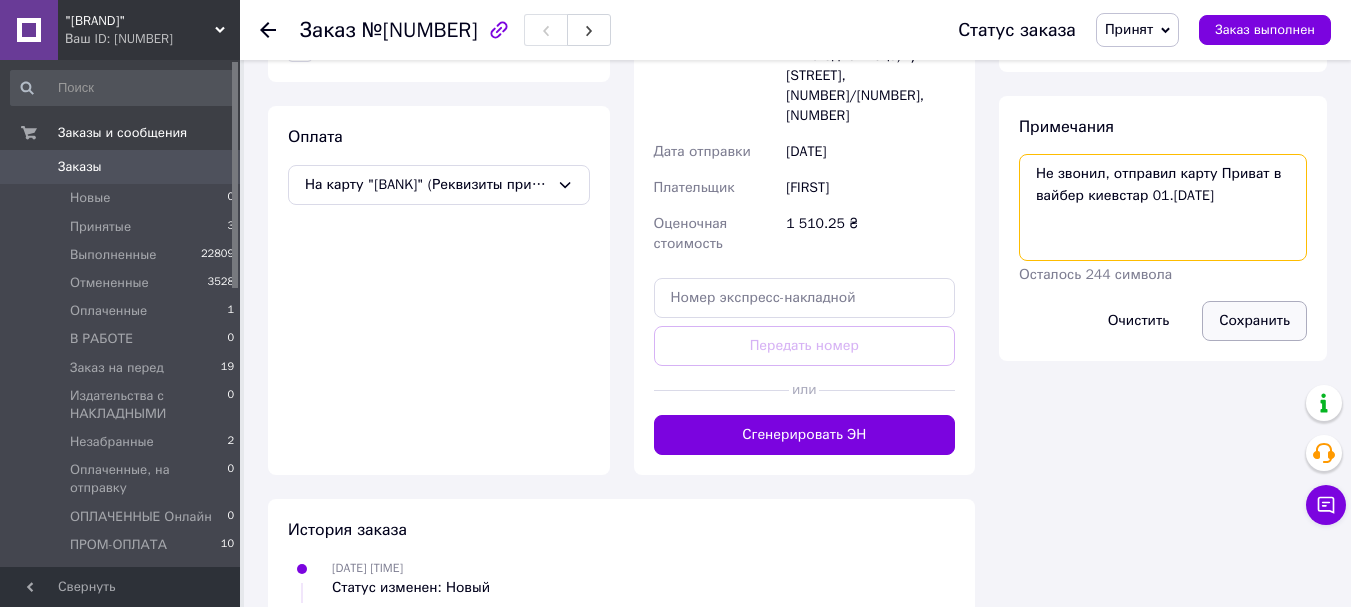 type on "Не звонил, отправил карту Приват в вайбер киевстар 01.[DATE]" 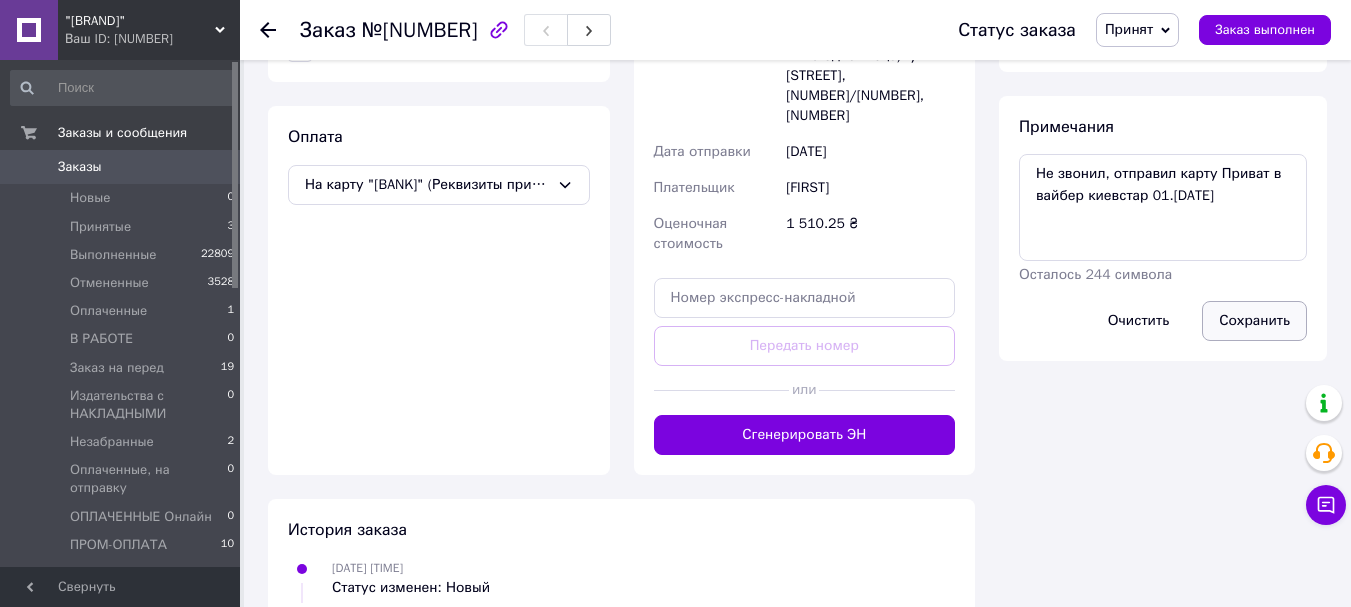 click on "Сохранить" at bounding box center [1254, 321] 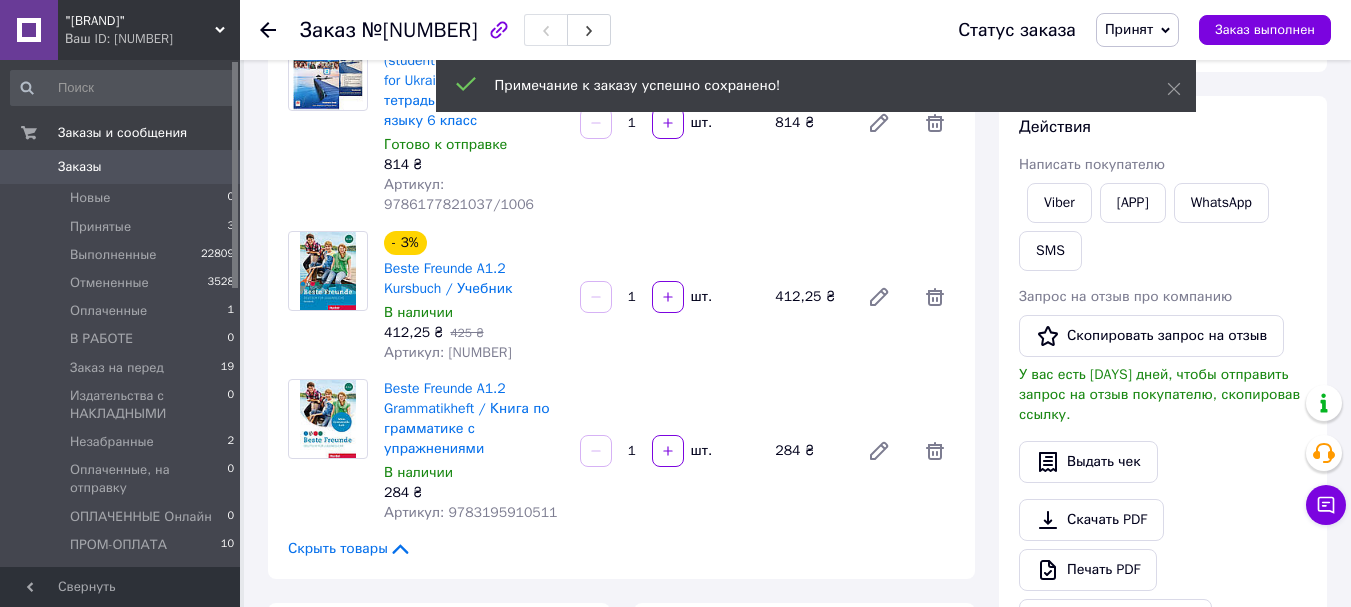 scroll, scrollTop: 0, scrollLeft: 0, axis: both 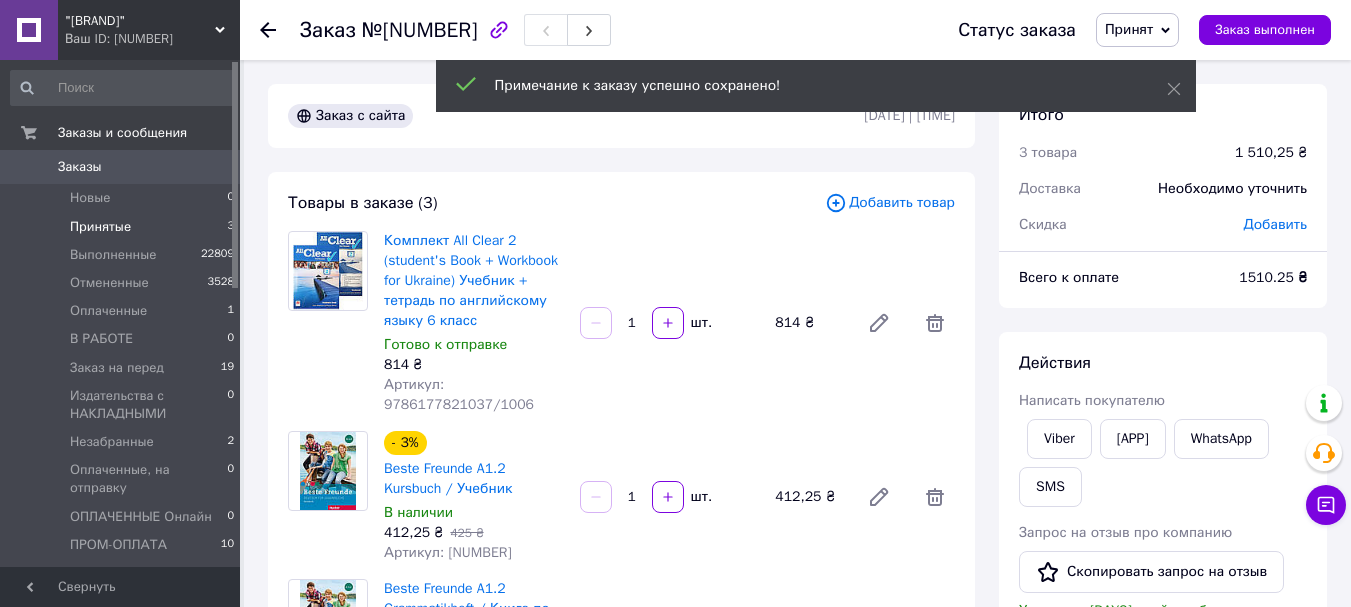 click on "Принятые" at bounding box center [90, 198] 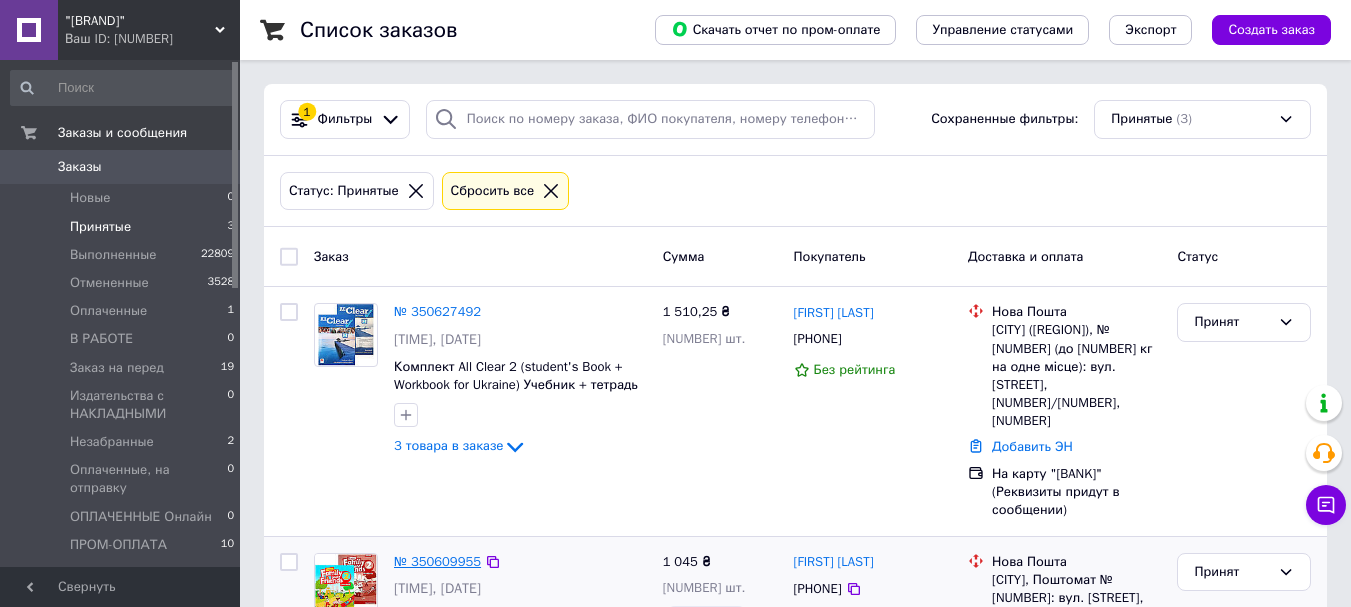 click on "№ 350609955" at bounding box center [437, 561] 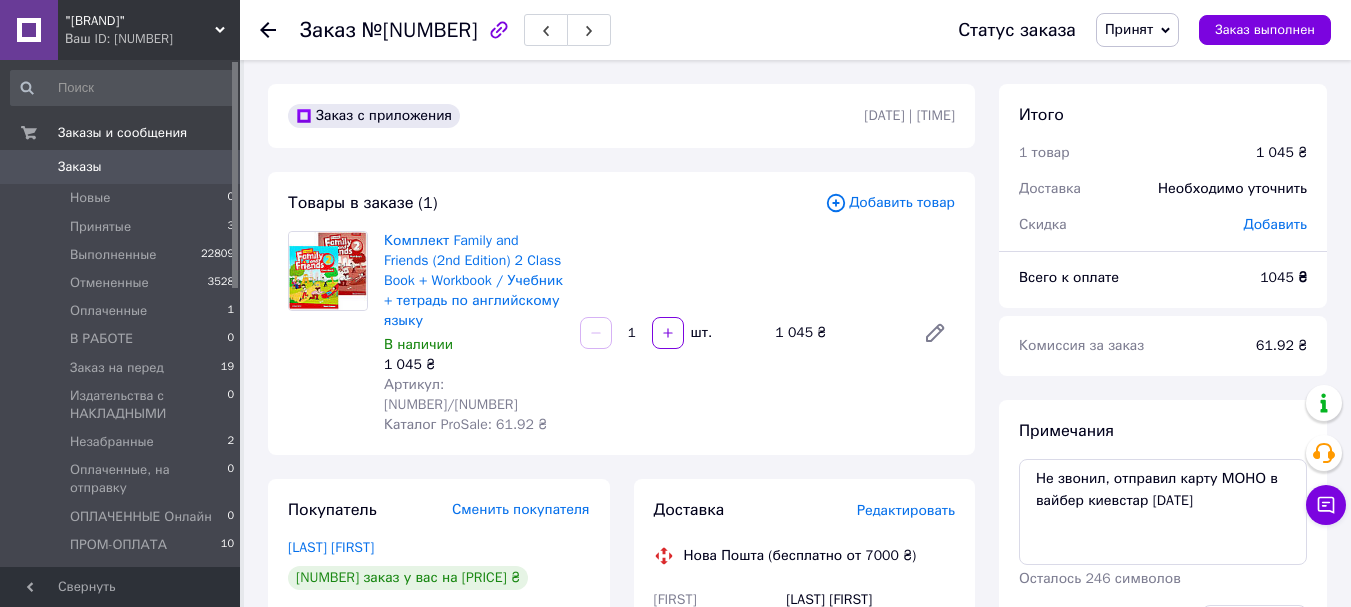 click on "Принят" at bounding box center [1129, 29] 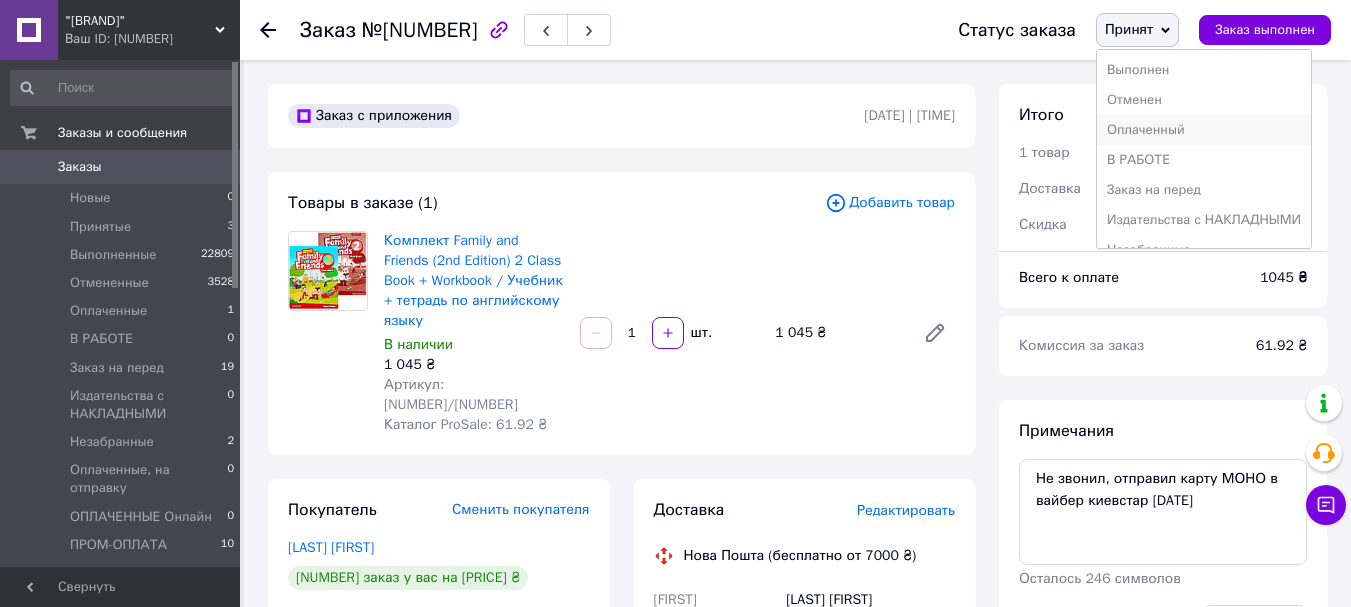 click on "Оплаченный" at bounding box center (1204, 130) 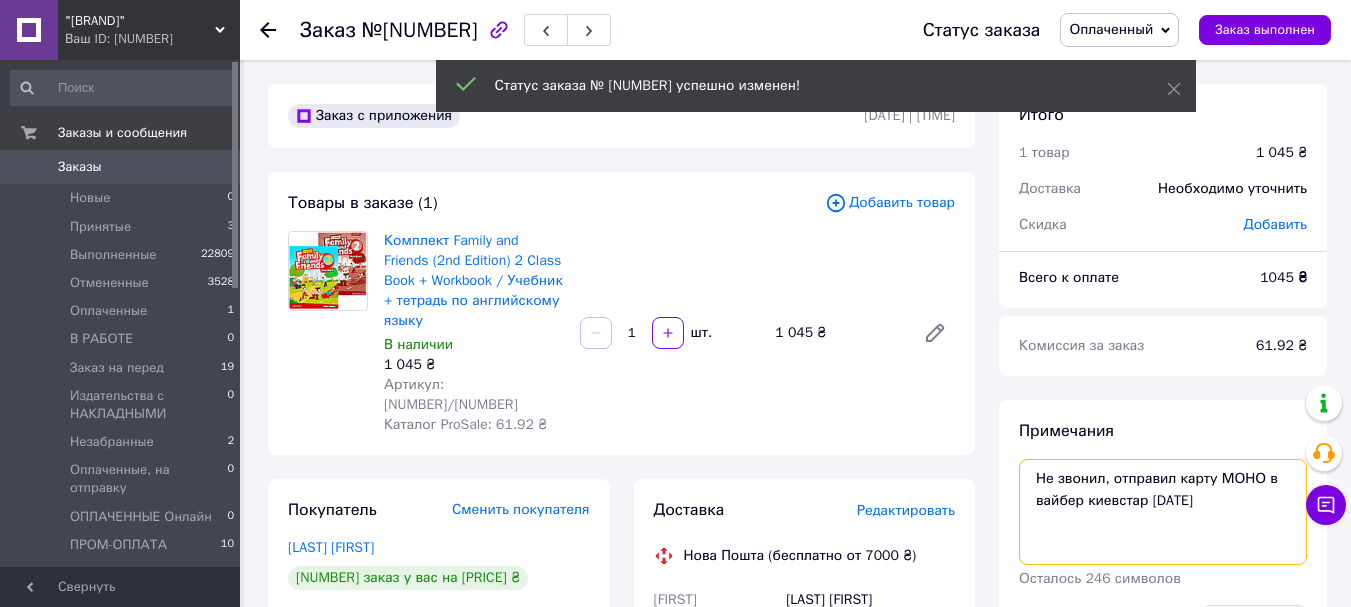 click on "Не звонил, отправил карту МОНО в вайбер киевстар [DATE]" at bounding box center [1163, 512] 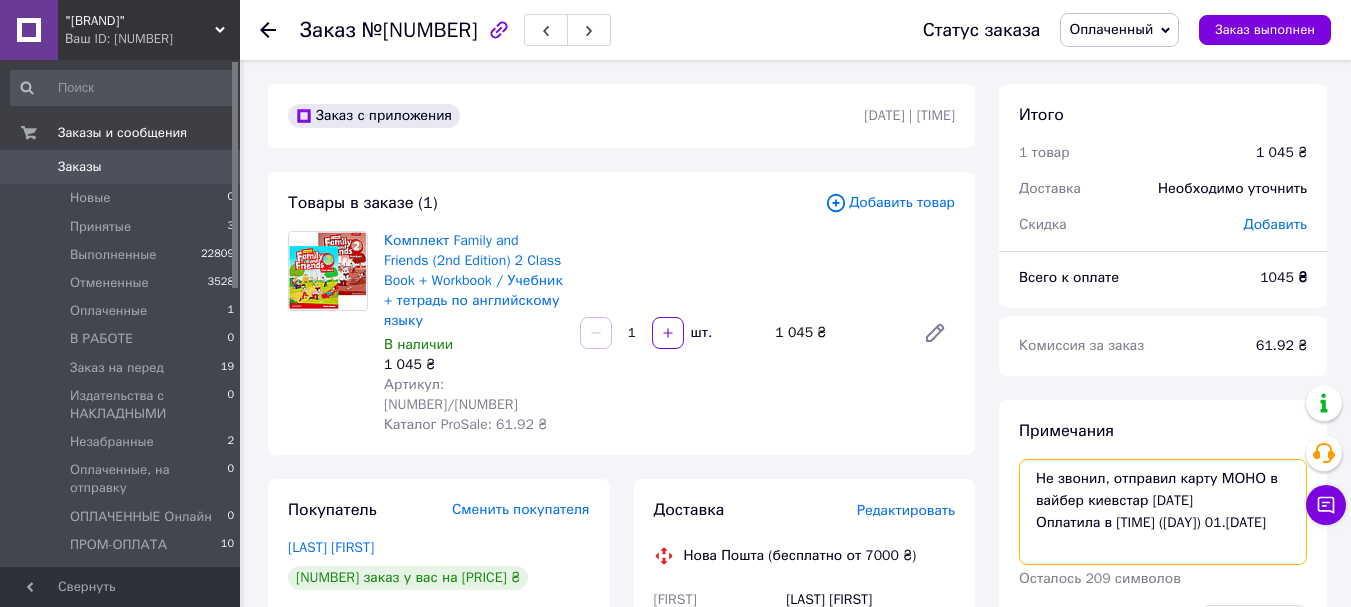 scroll, scrollTop: 200, scrollLeft: 0, axis: vertical 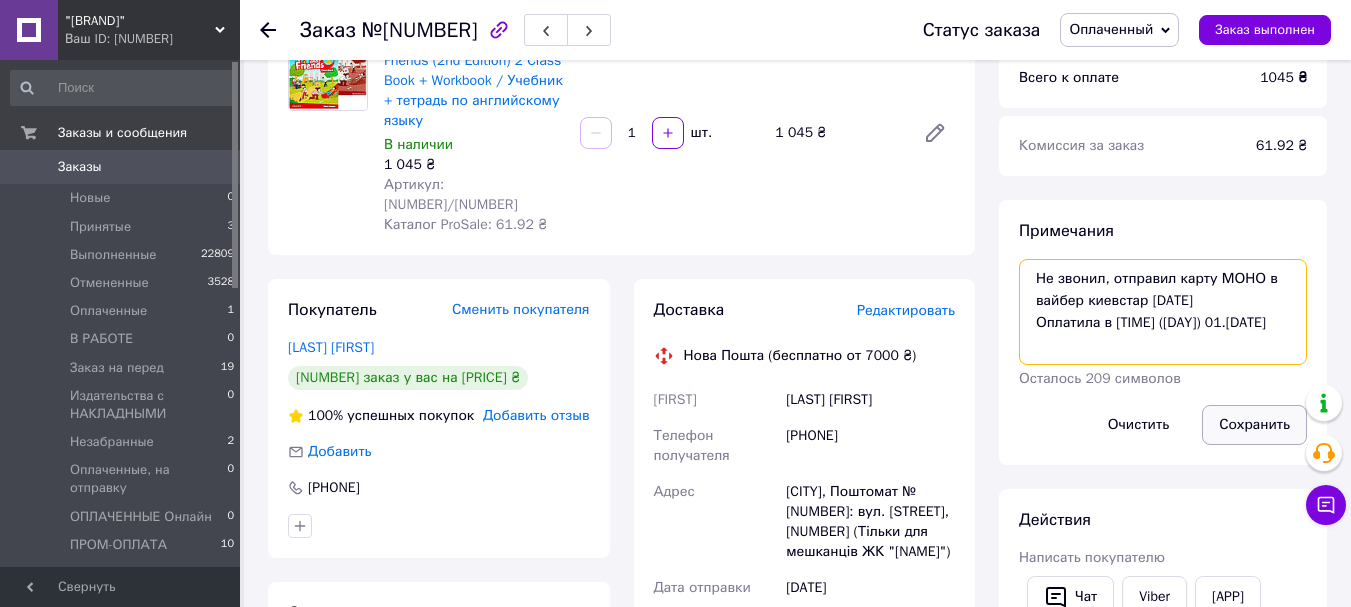 type on "Не звонил, отправил карту МОНО в вайбер киевстар [DATE]
Оплатила в [TIME] ([DAY]) 01.[DATE]" 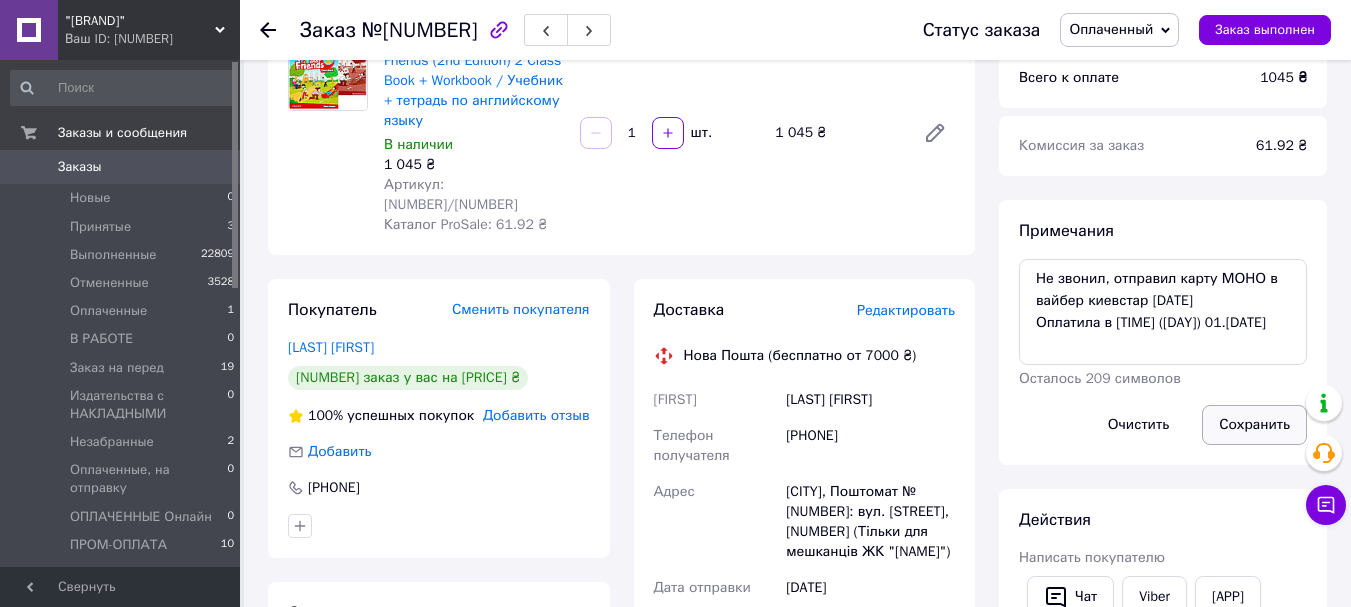 click on "Сохранить" at bounding box center (1254, 425) 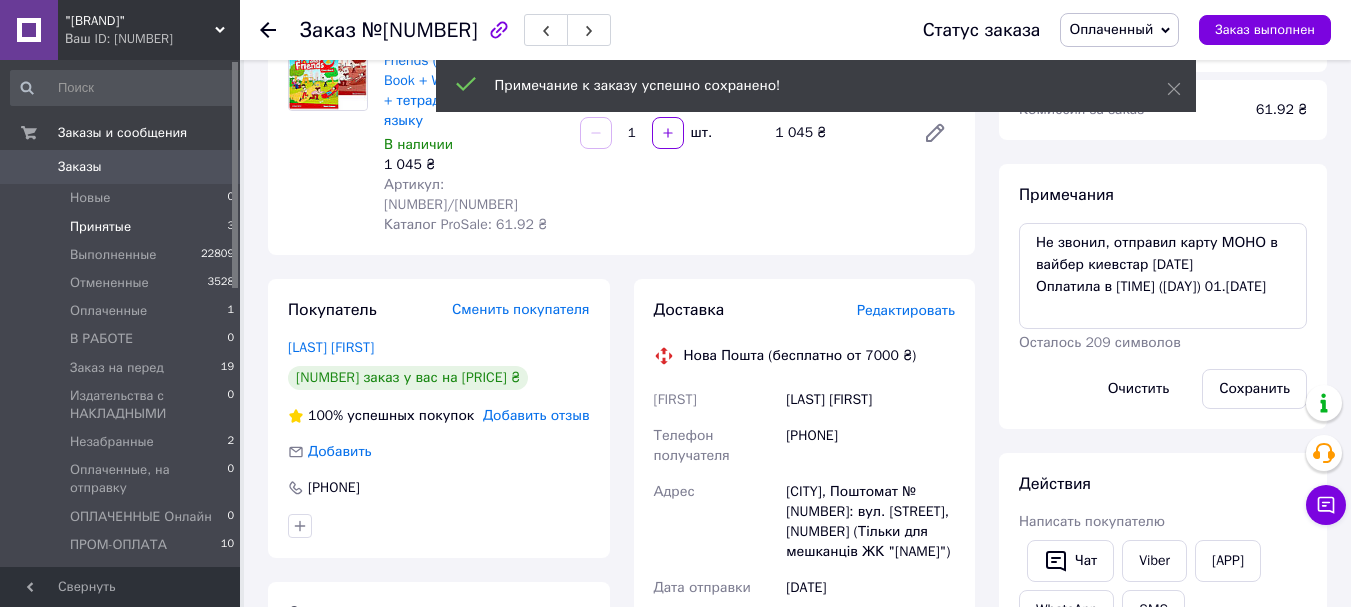 click on "Принятые" at bounding box center (90, 198) 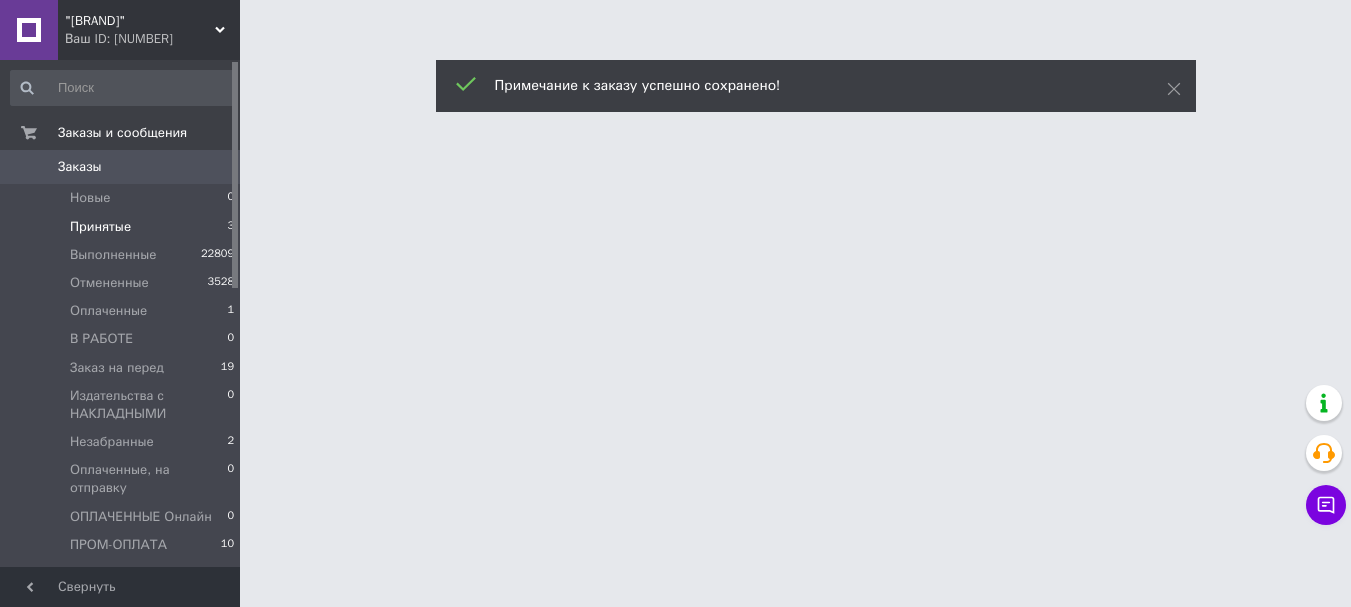 scroll, scrollTop: 0, scrollLeft: 0, axis: both 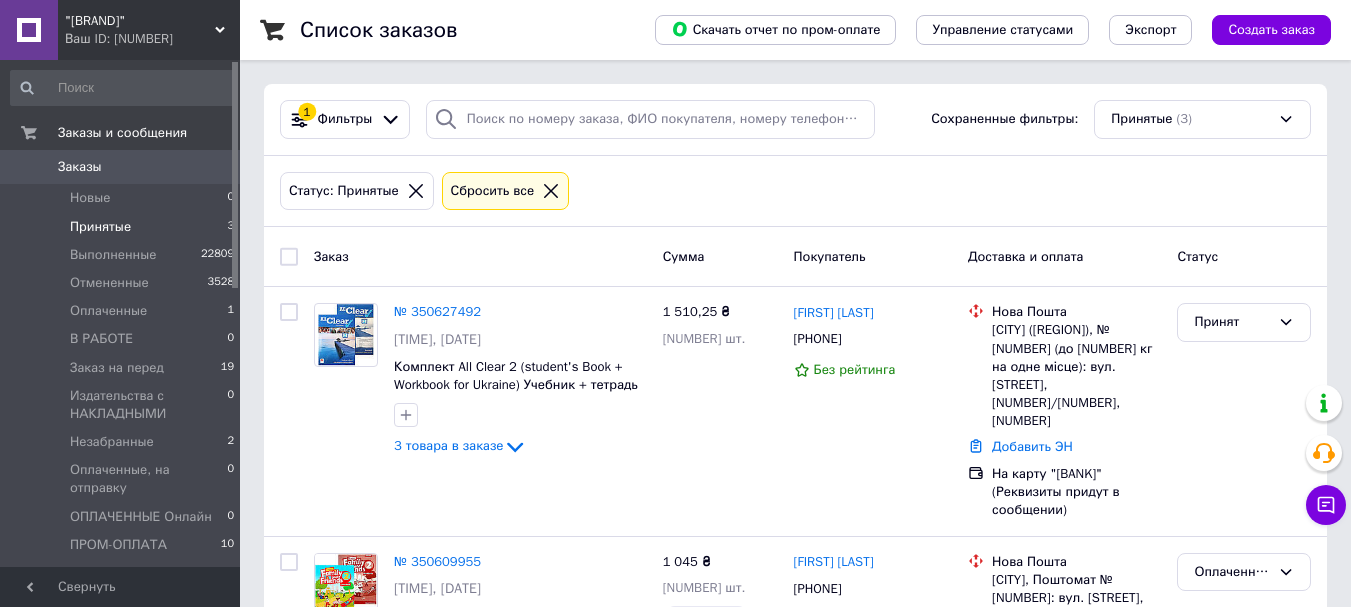 click on "Статус: Принятые Сбросить все" at bounding box center (795, 191) 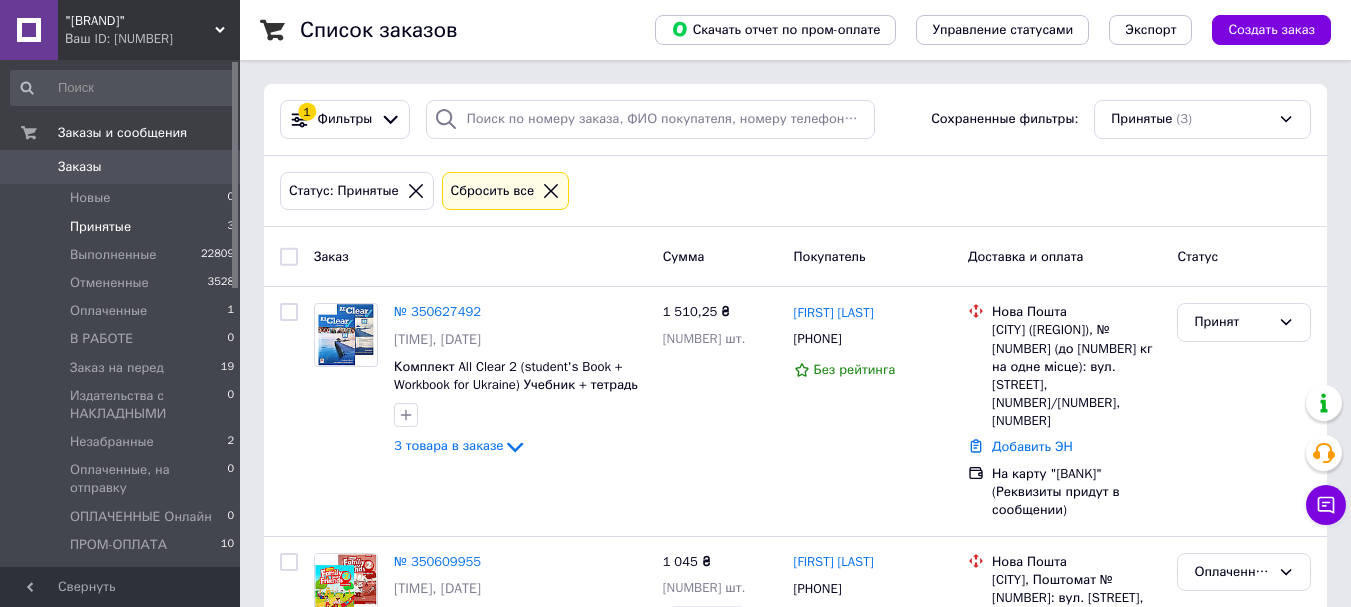 click on "Статус: Принятые Сбросить все" at bounding box center [795, 191] 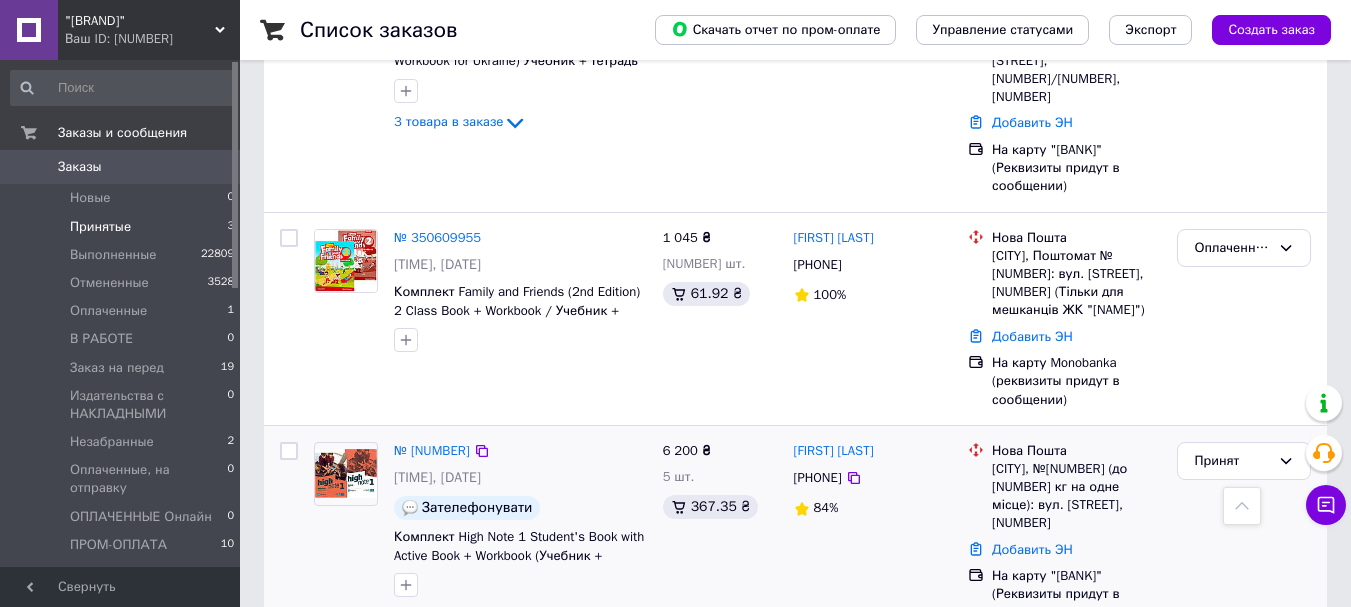 scroll, scrollTop: 0, scrollLeft: 0, axis: both 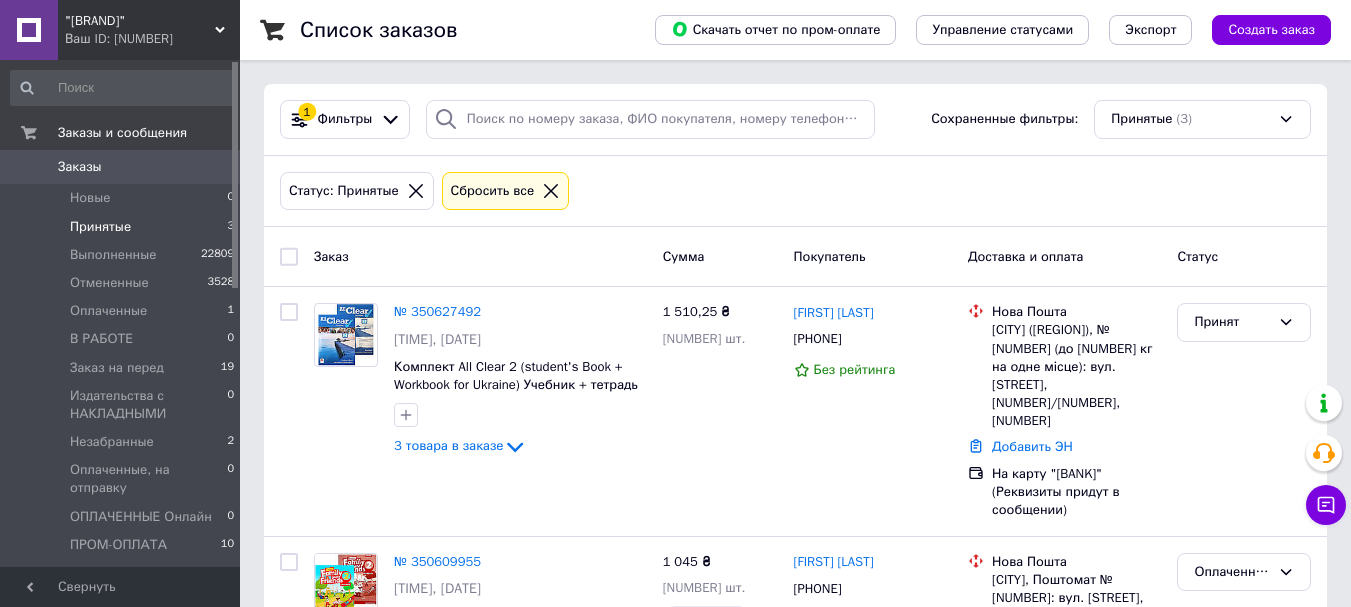 drag, startPoint x: 664, startPoint y: 195, endPoint x: 444, endPoint y: 178, distance: 220.65584 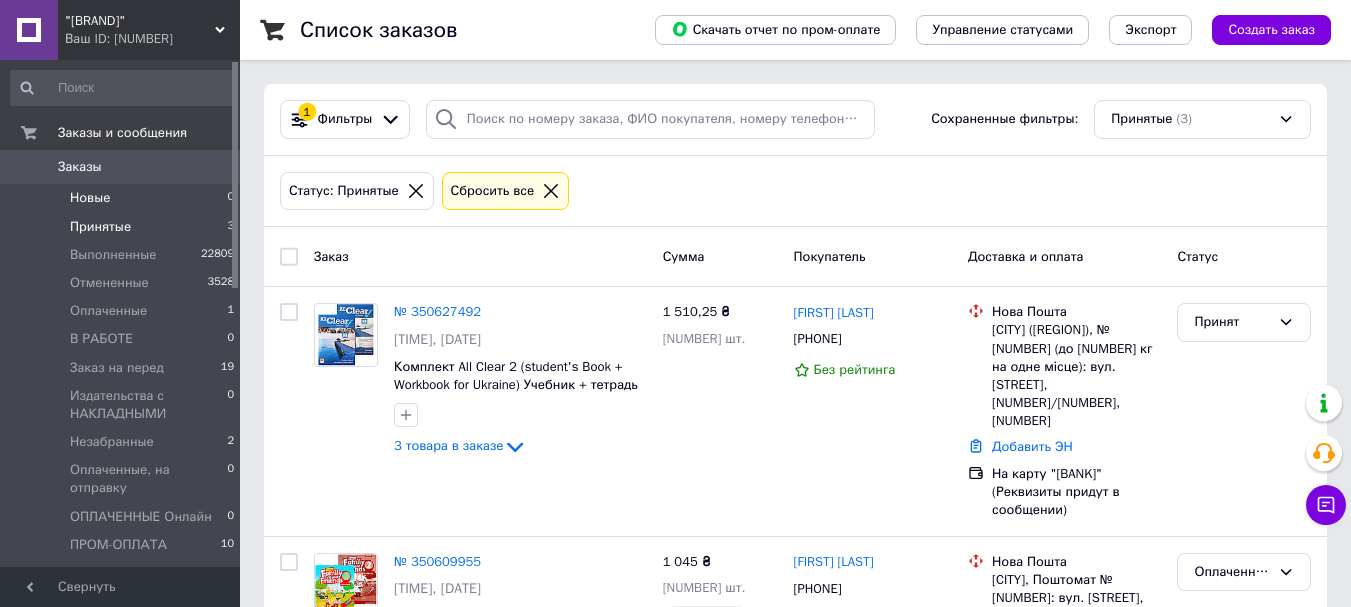click on "Новые" at bounding box center [90, 198] 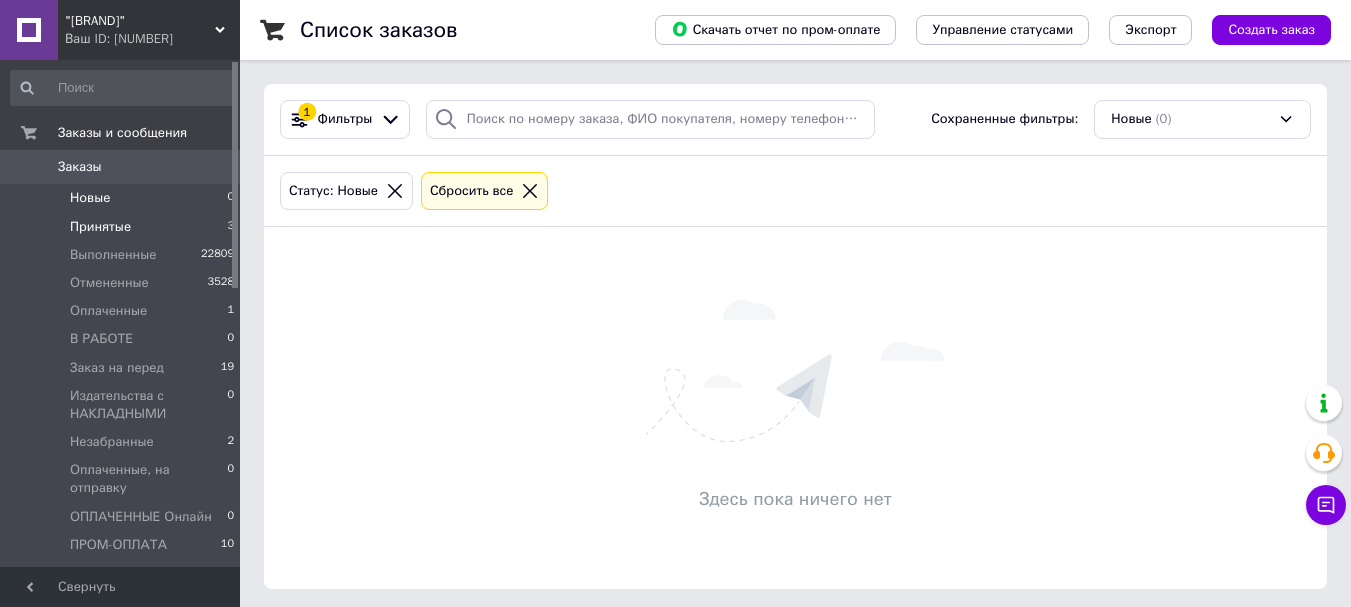 click on "Принятые" at bounding box center [90, 198] 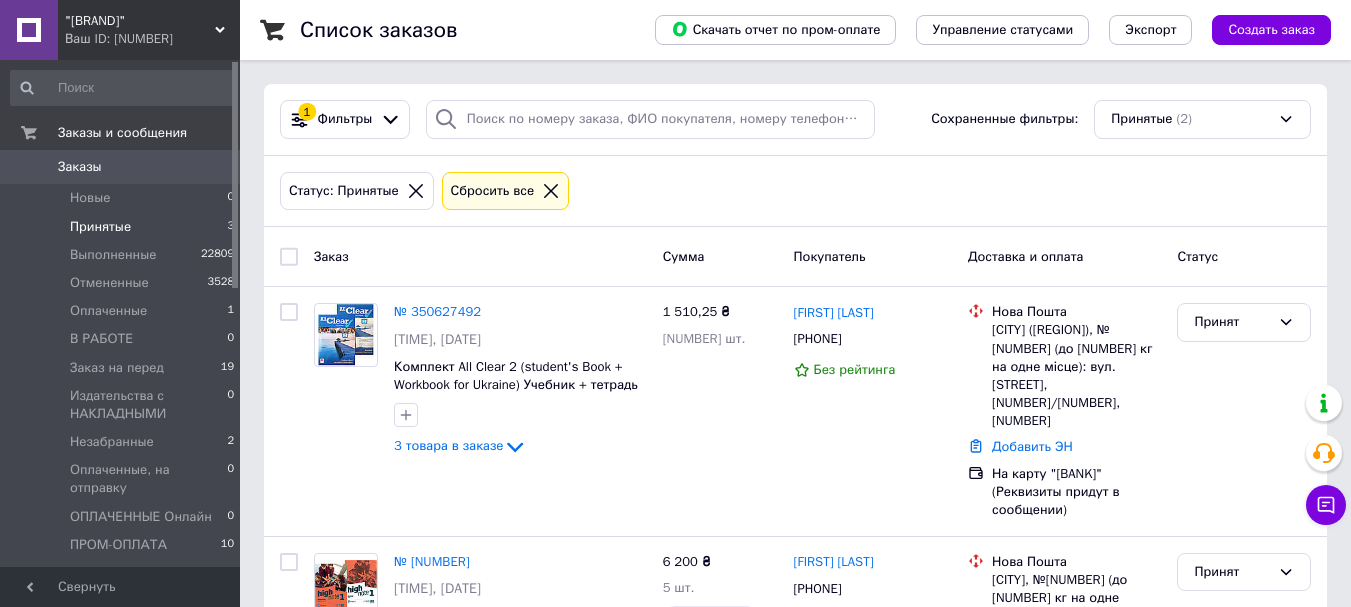 click on "Статус: Принятые Сбросить все" at bounding box center (795, 191) 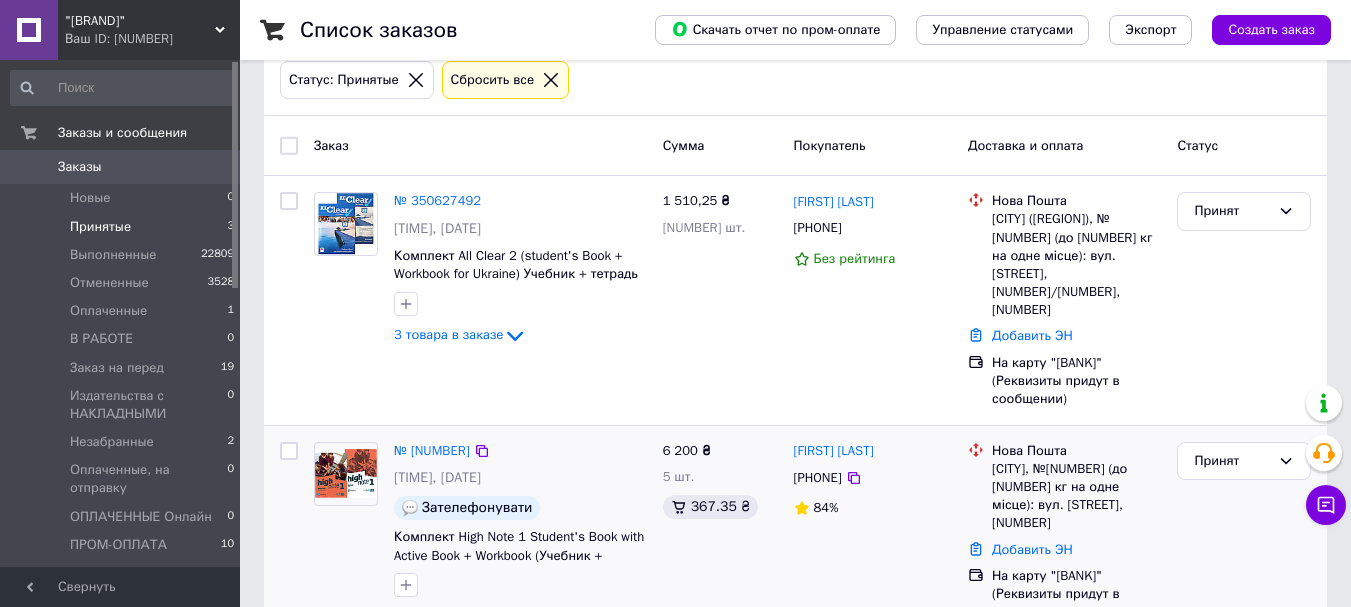 scroll, scrollTop: 0, scrollLeft: 0, axis: both 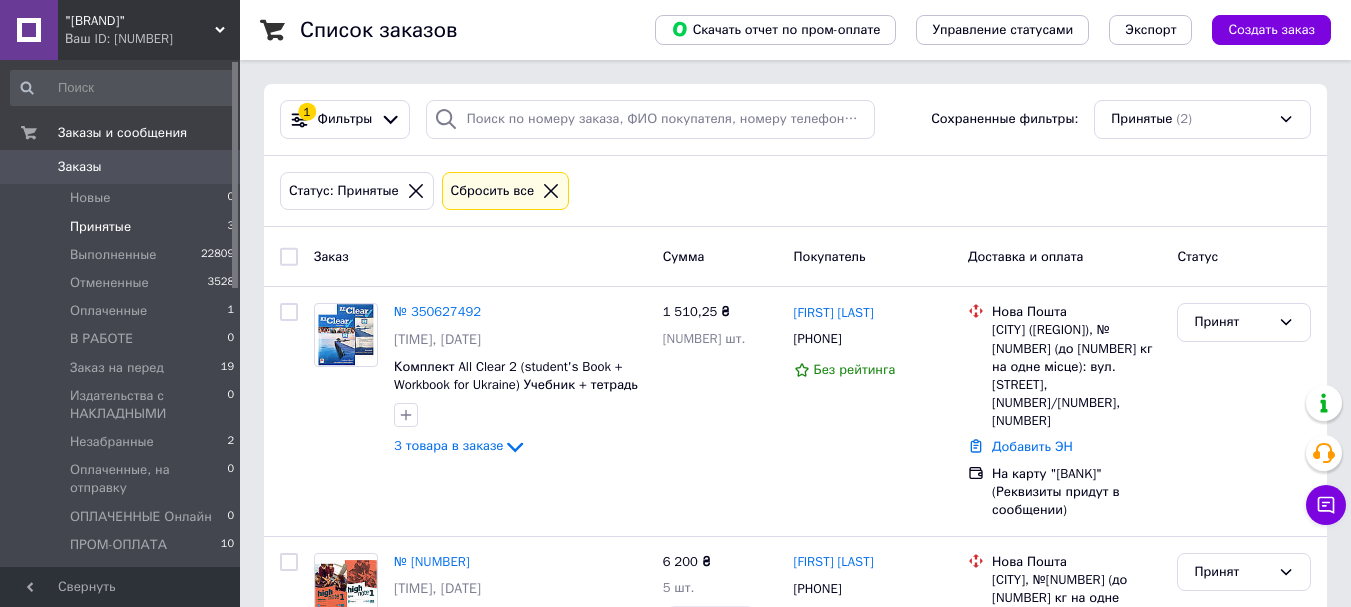 click on "Статус: Принятые Сбросить все" at bounding box center [795, 191] 